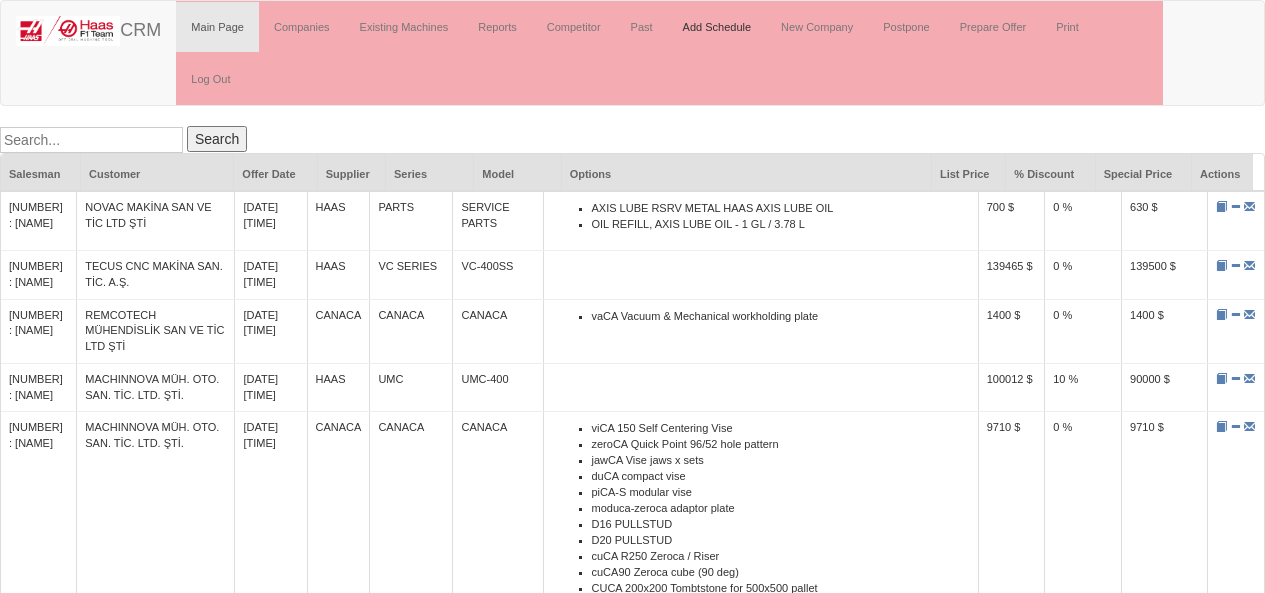 scroll, scrollTop: 0, scrollLeft: 0, axis: both 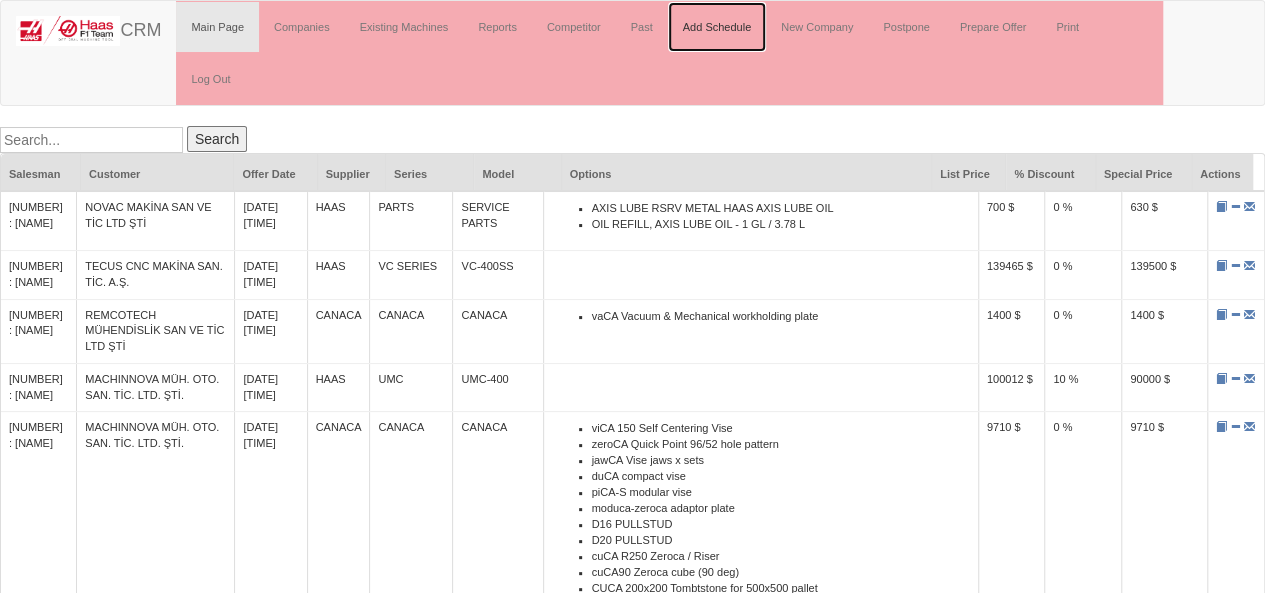 click on "Add Schedule" at bounding box center [717, 27] 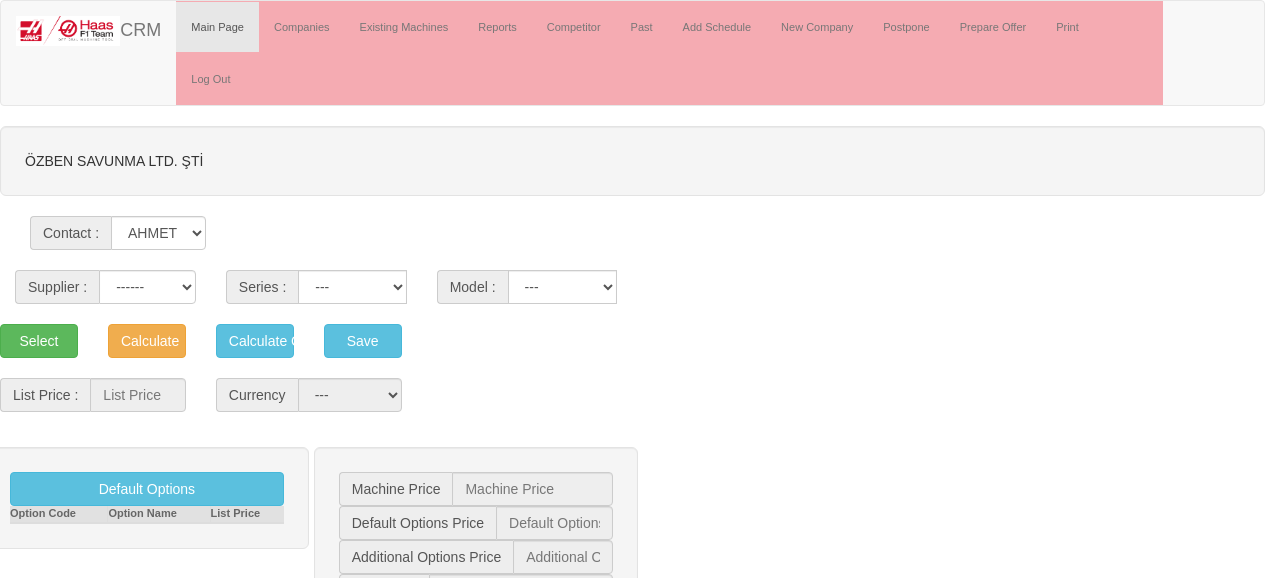 scroll, scrollTop: 0, scrollLeft: 0, axis: both 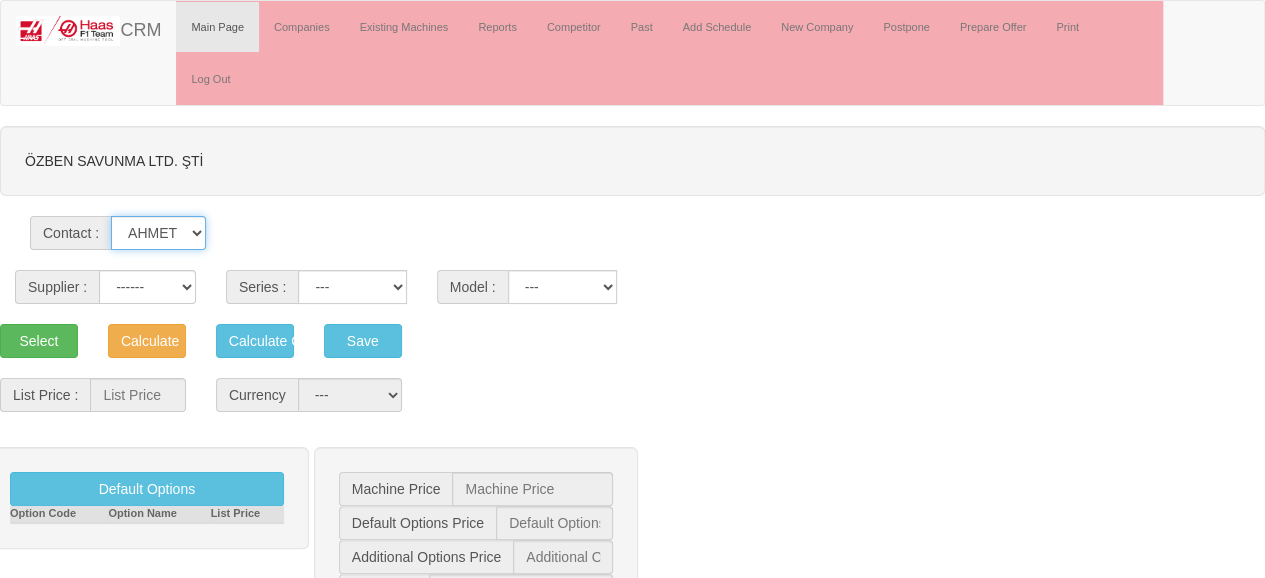 click on "[LAST] [LAST]
[LAST]
[LAST]
[LAST]
[LAST]
[LAST]
[LAST]" at bounding box center (158, 233) 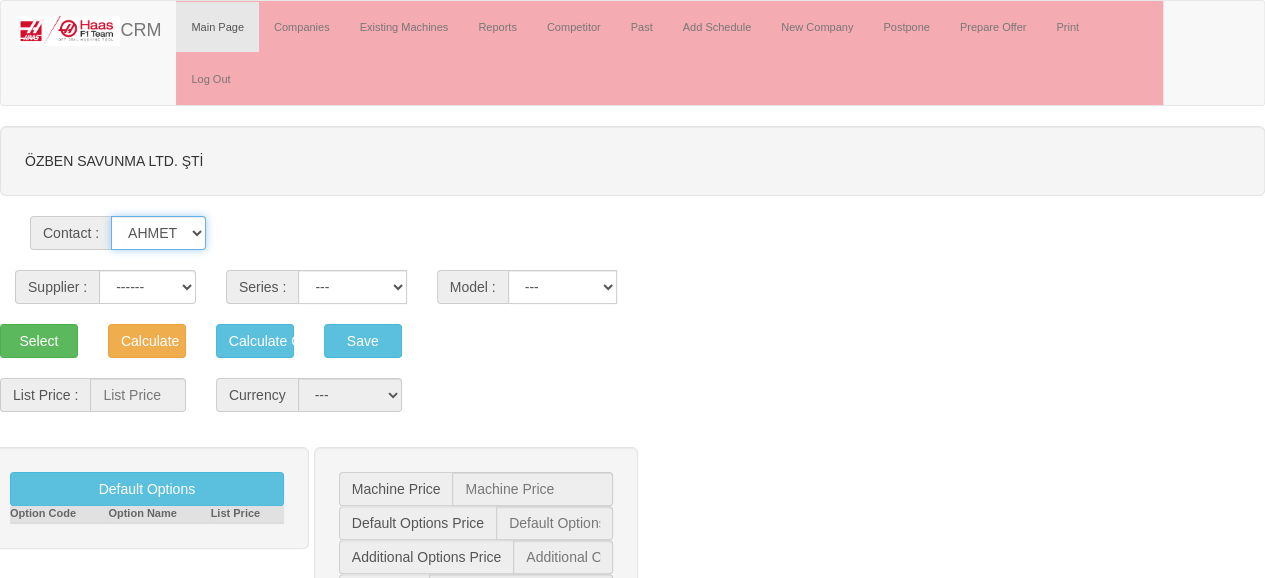 select on "[PART NUMBER]" 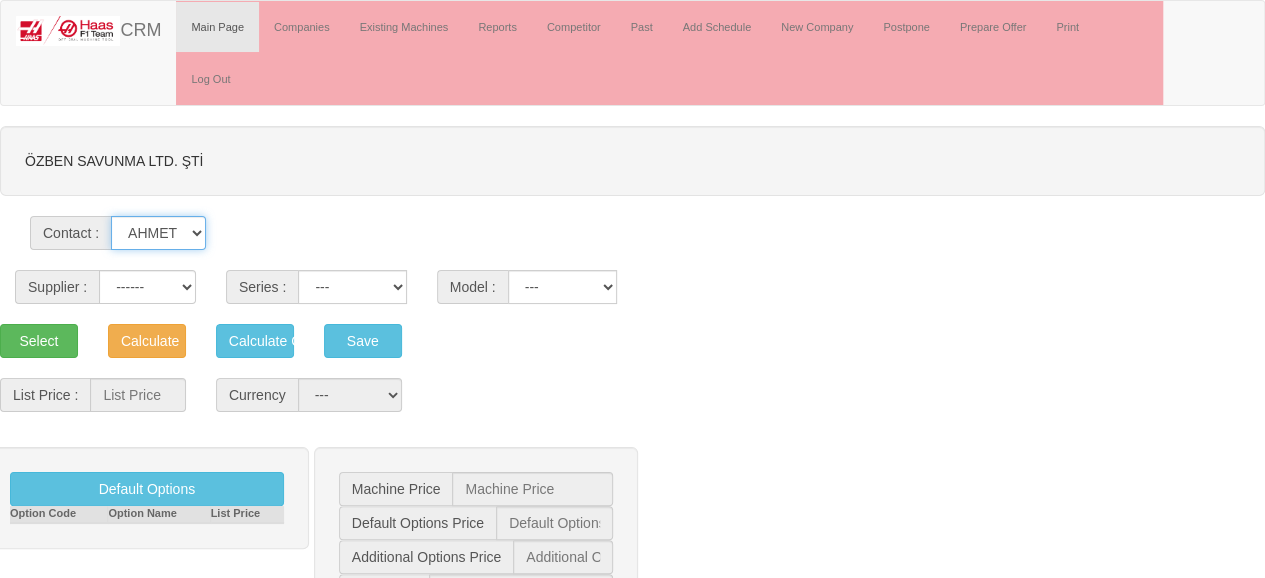 click on "[LAST] [LAST]
[LAST]
[LAST]
[LAST]
[LAST]
[LAST]
[LAST]" at bounding box center (158, 233) 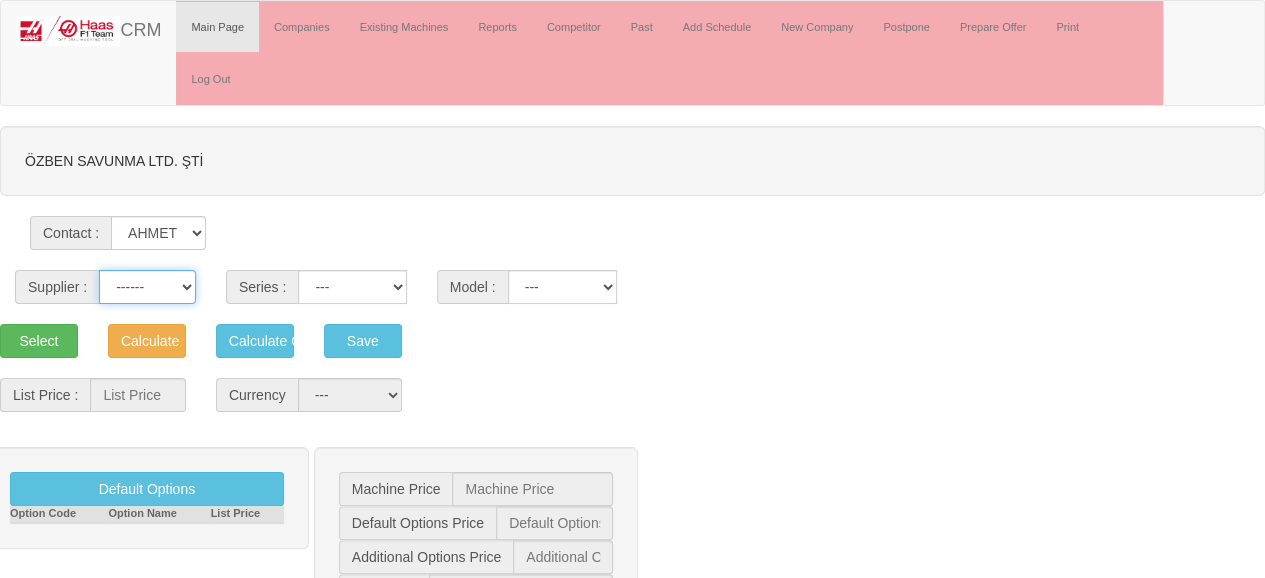 drag, startPoint x: 150, startPoint y: 228, endPoint x: 155, endPoint y: 241, distance: 13.928389 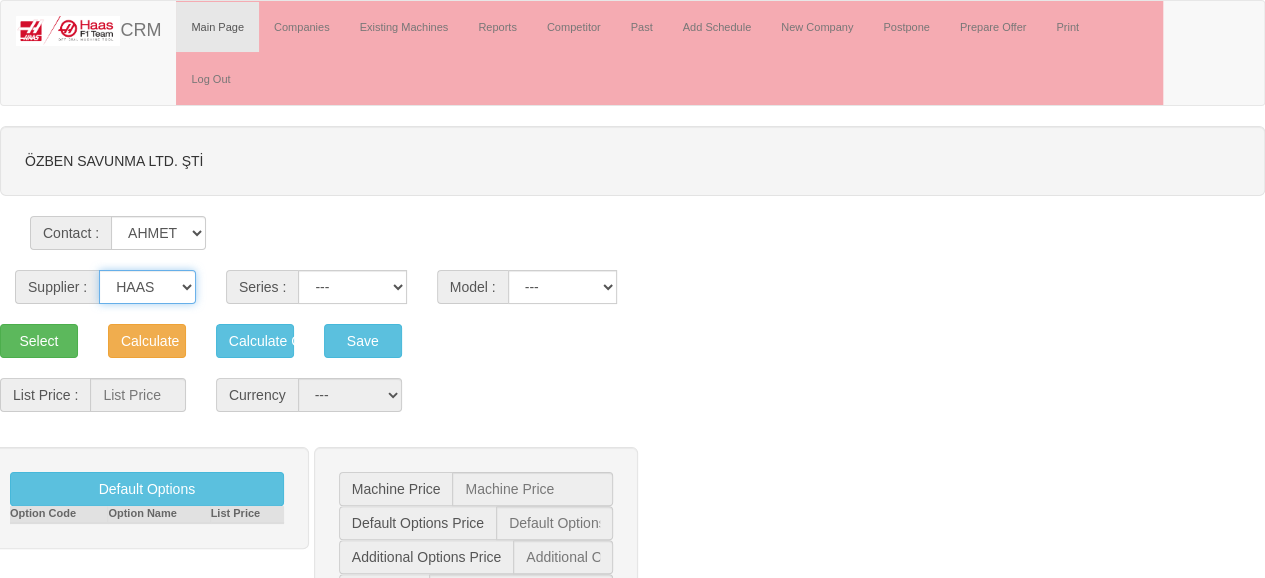 click on "------
HAAS
CANACA" at bounding box center [147, 287] 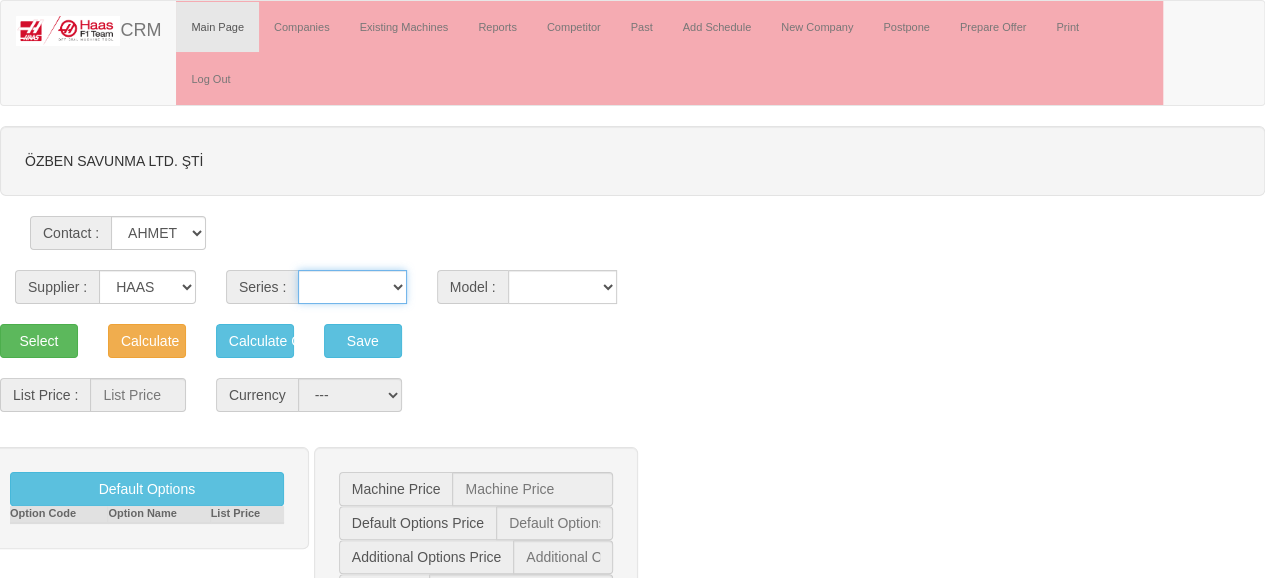 click on "VF SERIES
ST SERIES
UMC
EC SERIES
ADDITIONAL
TM SERIES
MINI SERIES
VM SERIES
VC SERIES
GM SERIES
VR SERIES
GR SERIES
VS SERIES
DC SERIES
TL SERIES
DS SERIES
CL SERIES
PARTS
DT SERIES" at bounding box center (352, 287) 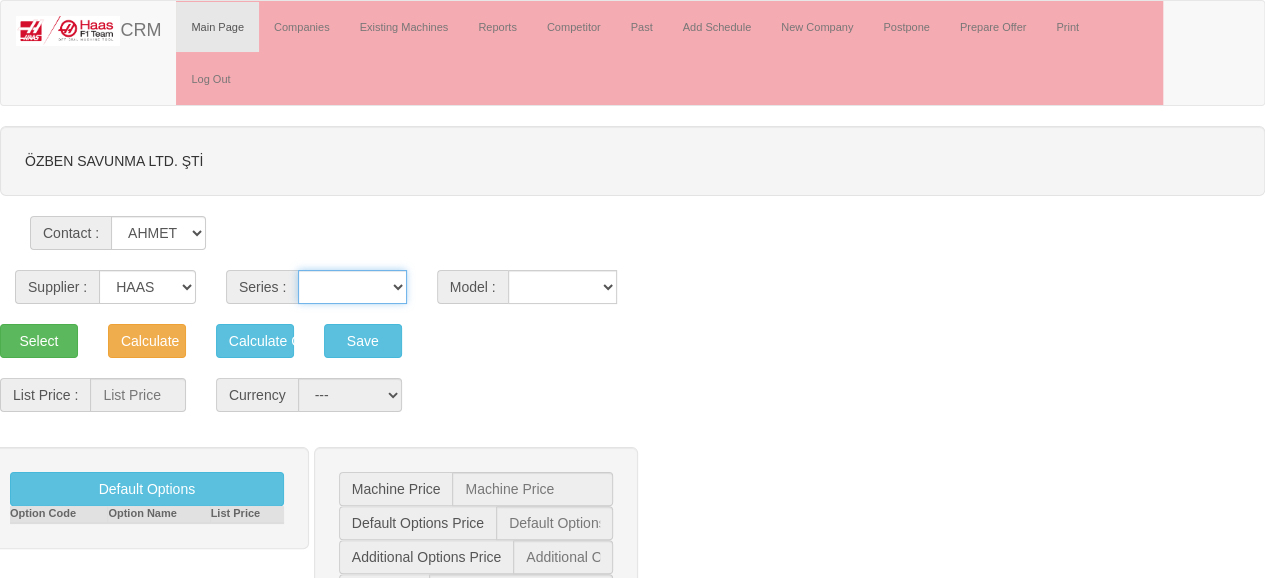 select on "18" 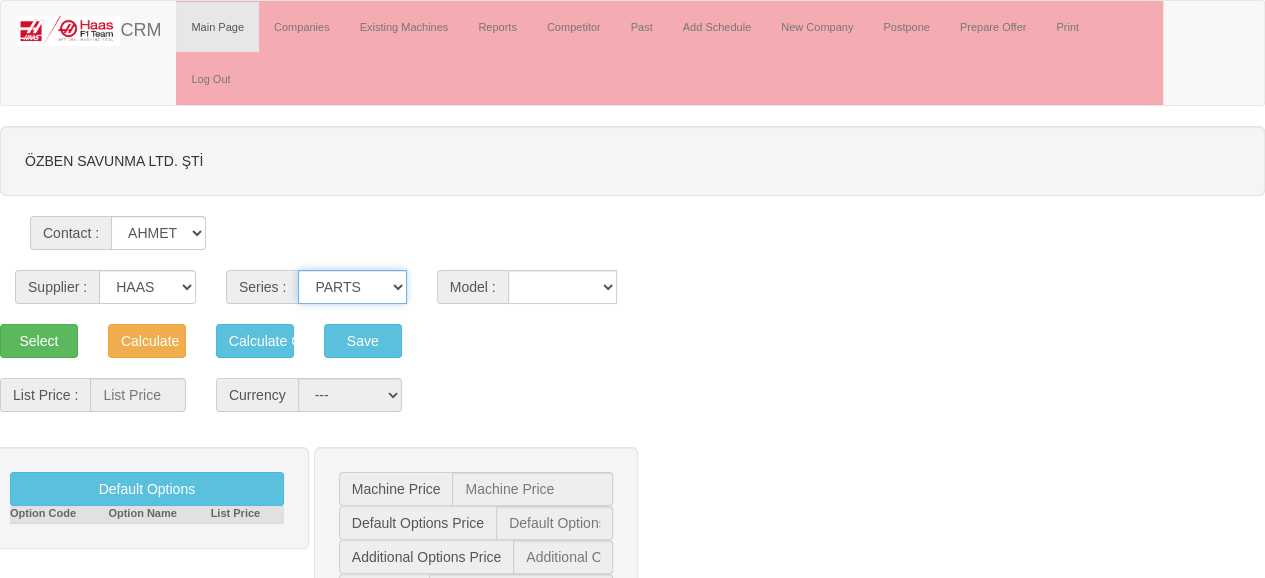 click on "VF SERIES
ST SERIES
UMC
EC SERIES
ADDITIONAL
TM SERIES
MINI SERIES
VM SERIES
VC SERIES
GM SERIES
VR SERIES
GR SERIES
VS SERIES
DC SERIES
TL SERIES
DS SERIES
CL SERIES
PARTS
DT SERIES" at bounding box center (352, 287) 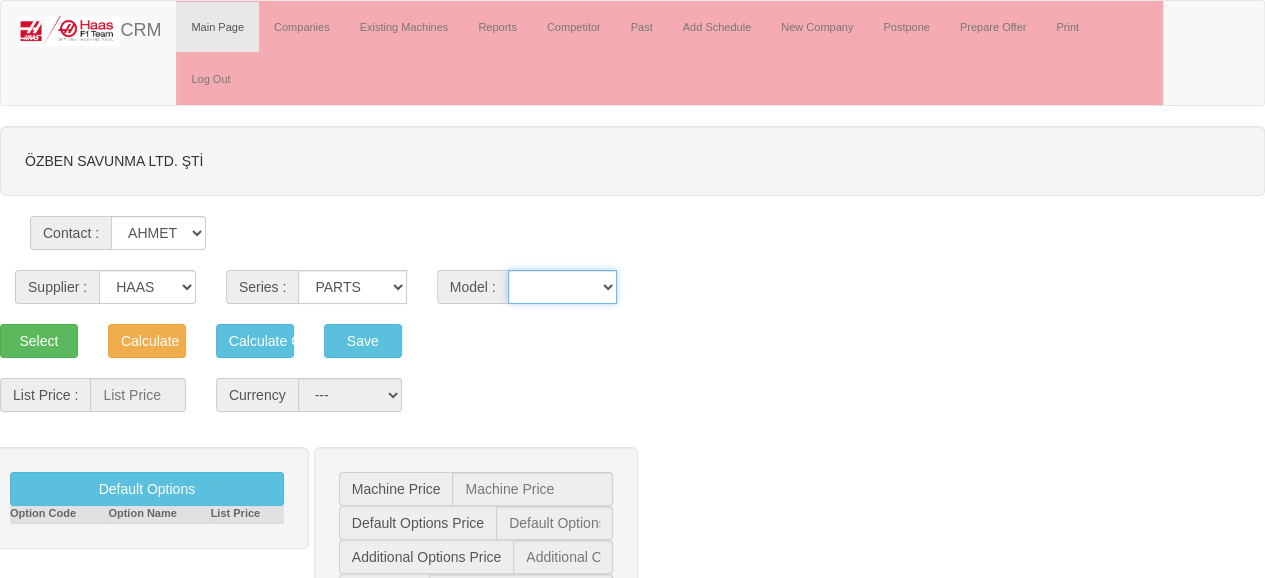 click on "SERVICE PARTS
XXXVF-2SE
XXXVF-4SE" at bounding box center [563, 287] 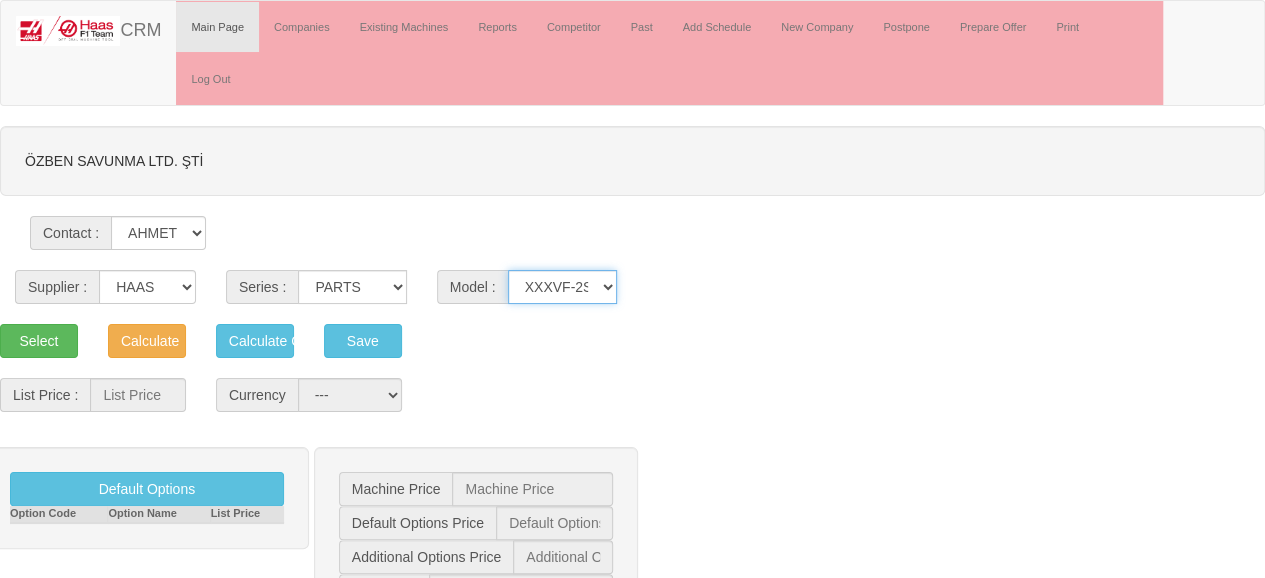 click on "SERVICE PARTS
XXXVF-2SE
XXXVF-4SE" at bounding box center (563, 287) 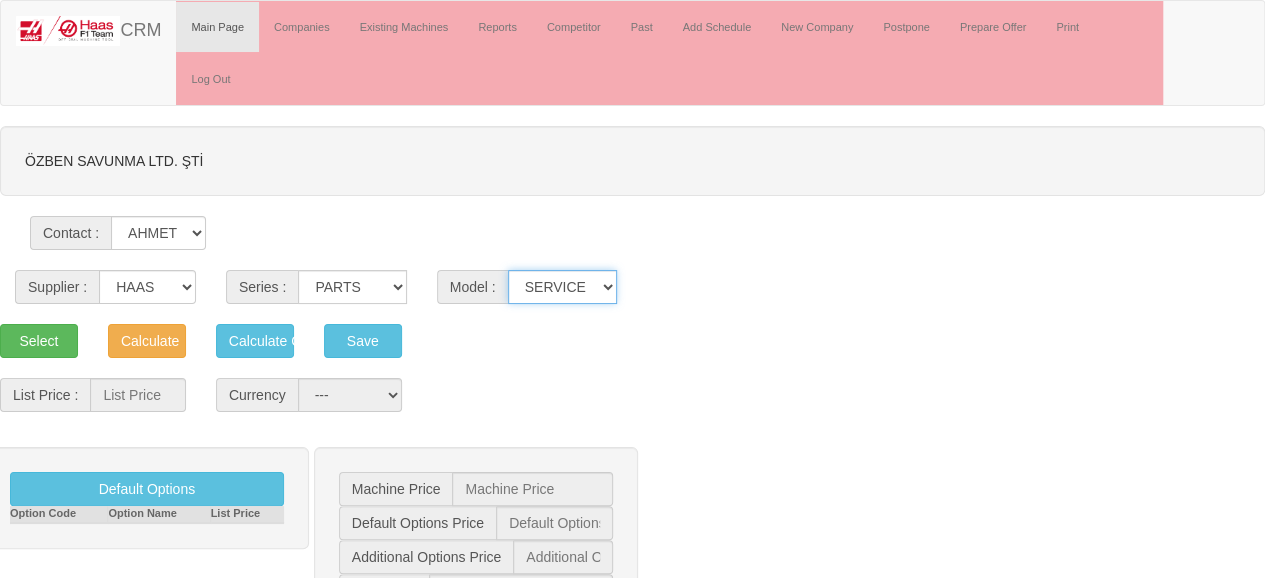 scroll, scrollTop: 364, scrollLeft: 0, axis: vertical 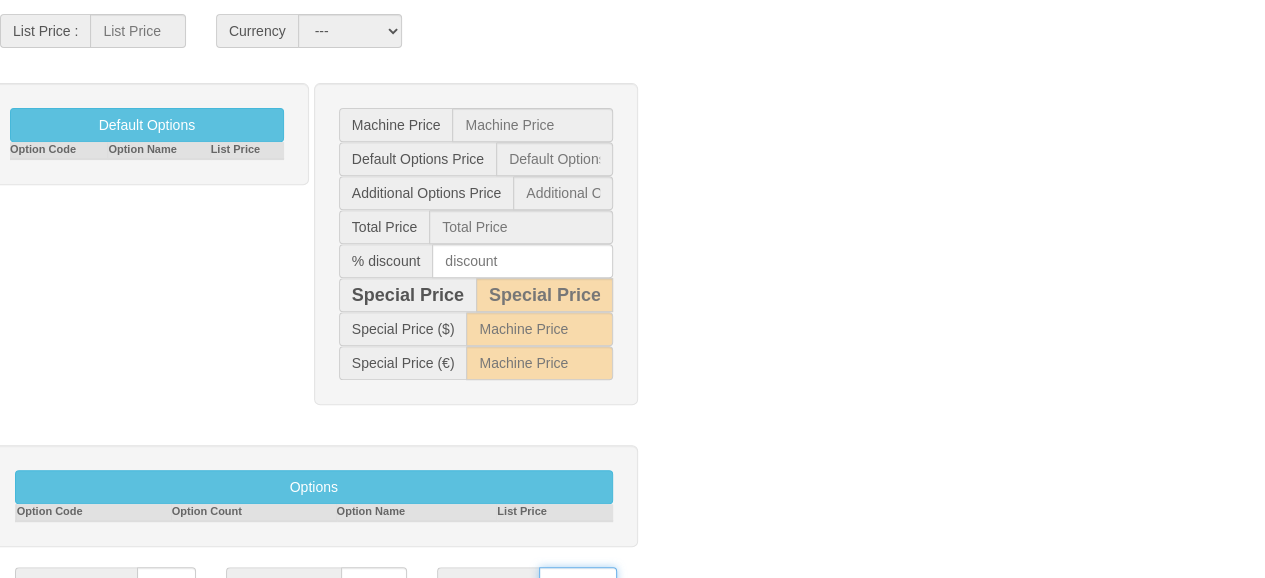 click on "**********" at bounding box center (578, 584) 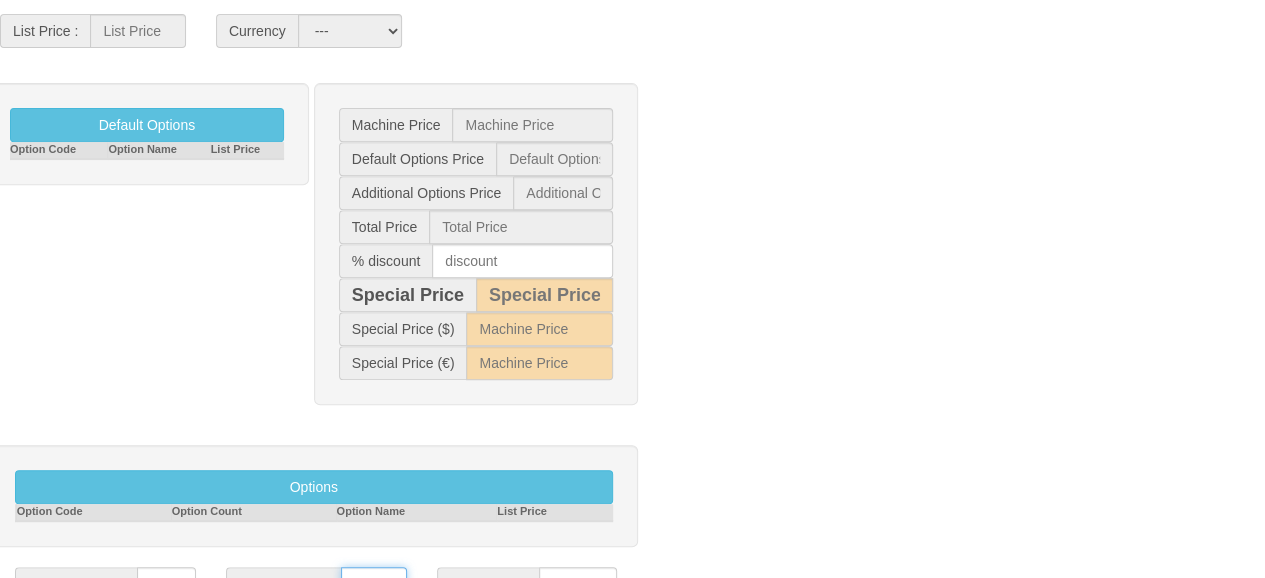 click on "CFR İZMİT
ANKARA" at bounding box center (374, 584) 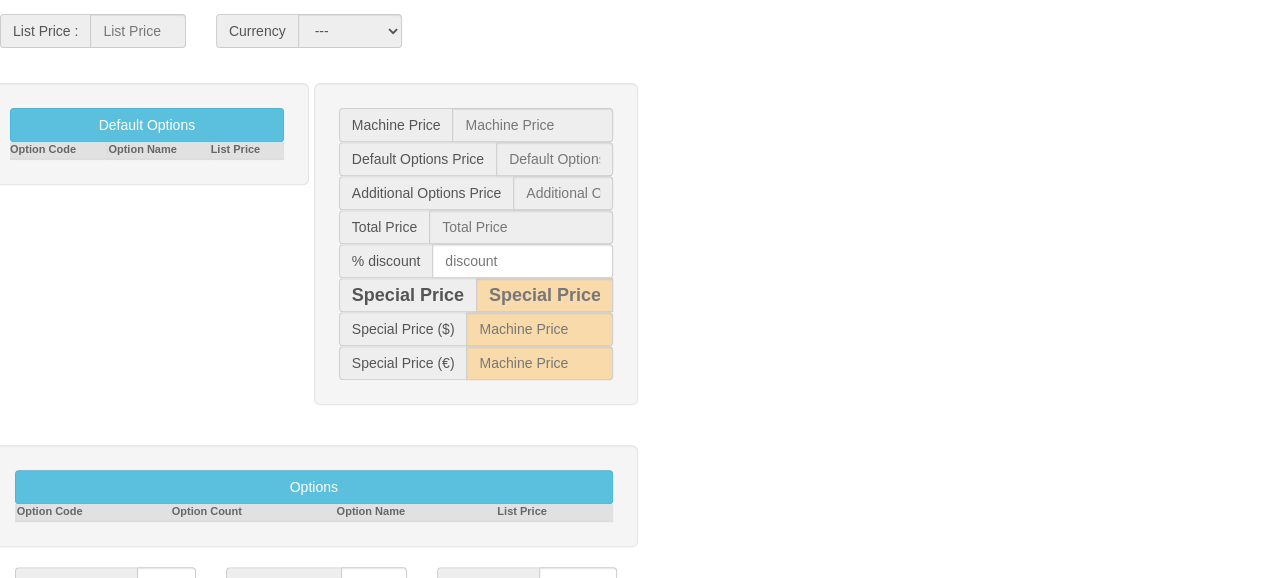 click at bounding box center [380, 618] 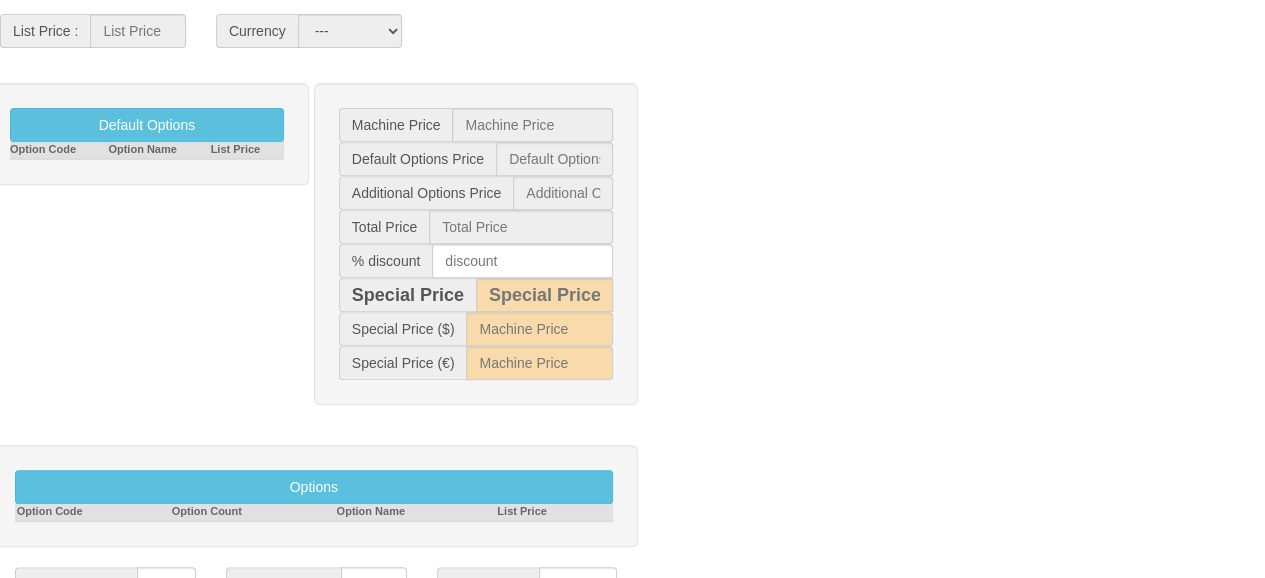 type on "STOKTAN TESLİM" 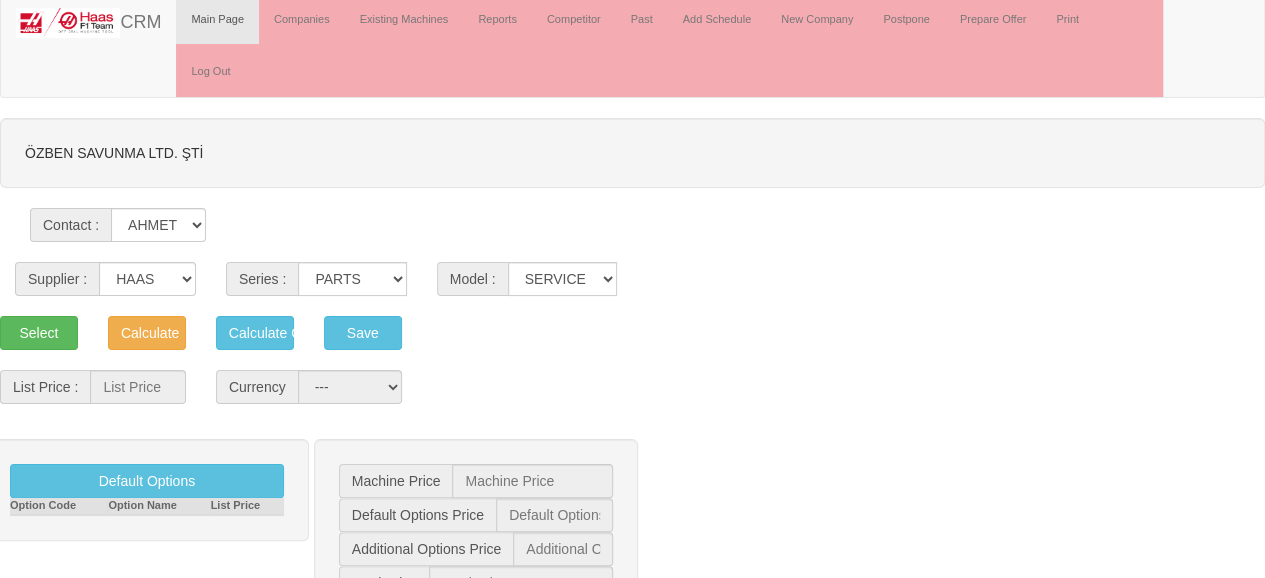 scroll, scrollTop: 0, scrollLeft: 0, axis: both 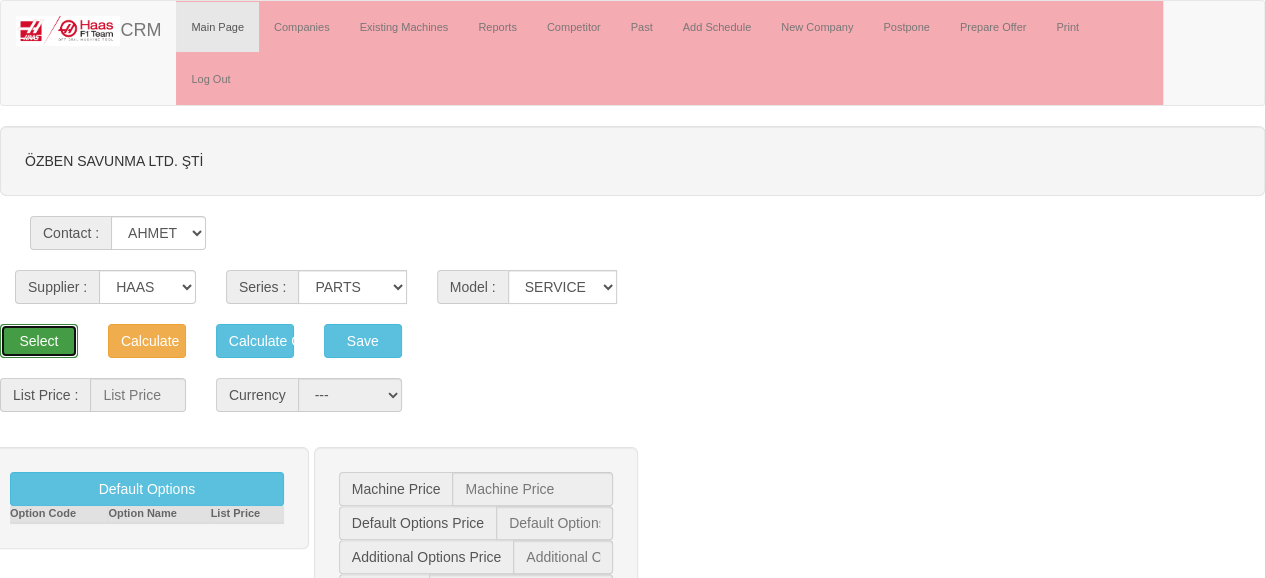 click on "Select" at bounding box center (39, 341) 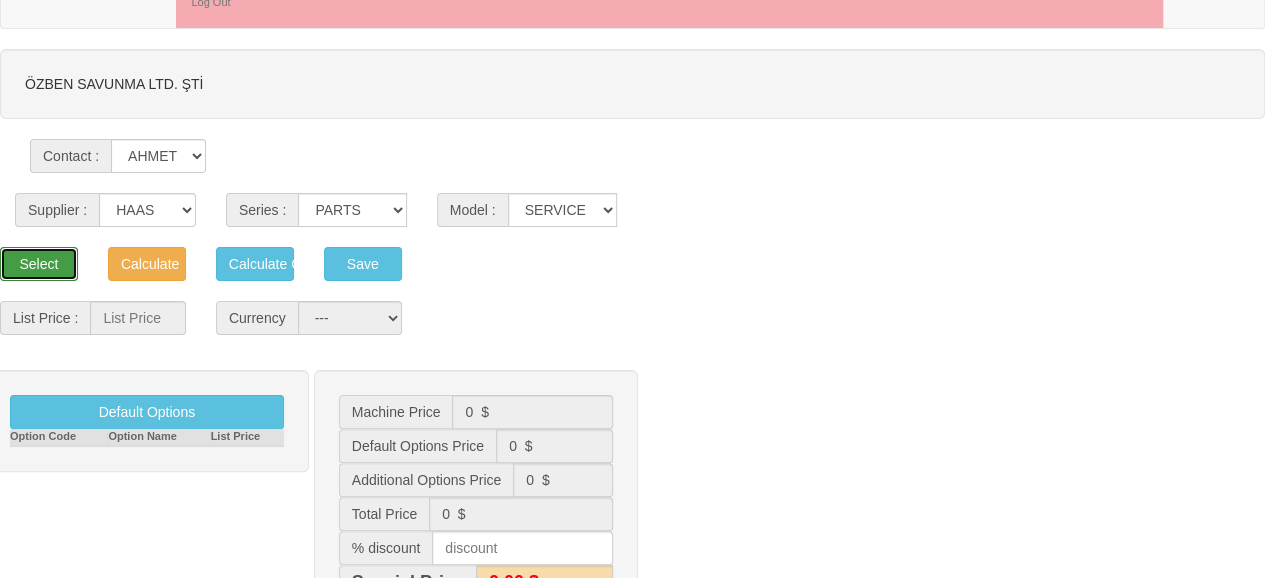 scroll, scrollTop: 74, scrollLeft: 0, axis: vertical 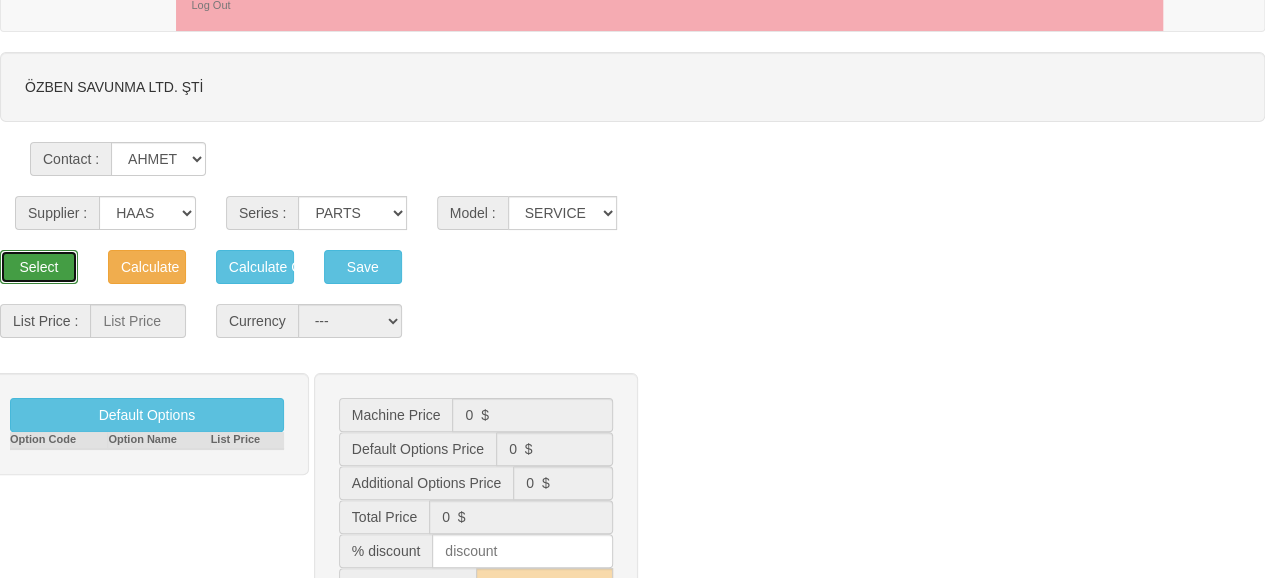 type 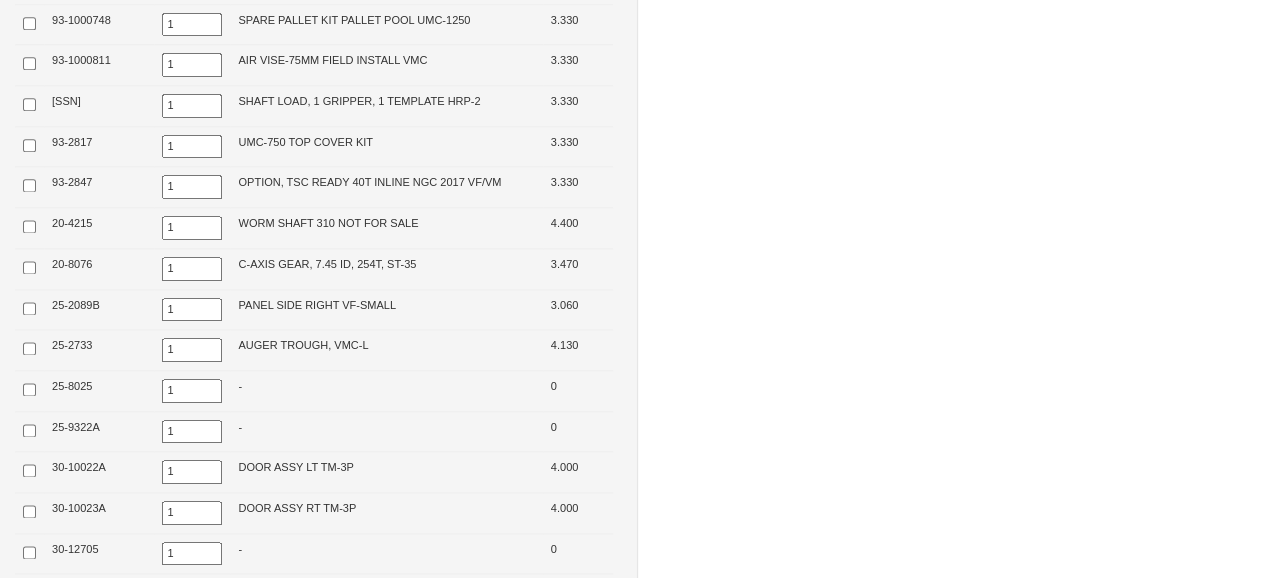 scroll, scrollTop: 306508, scrollLeft: 0, axis: vertical 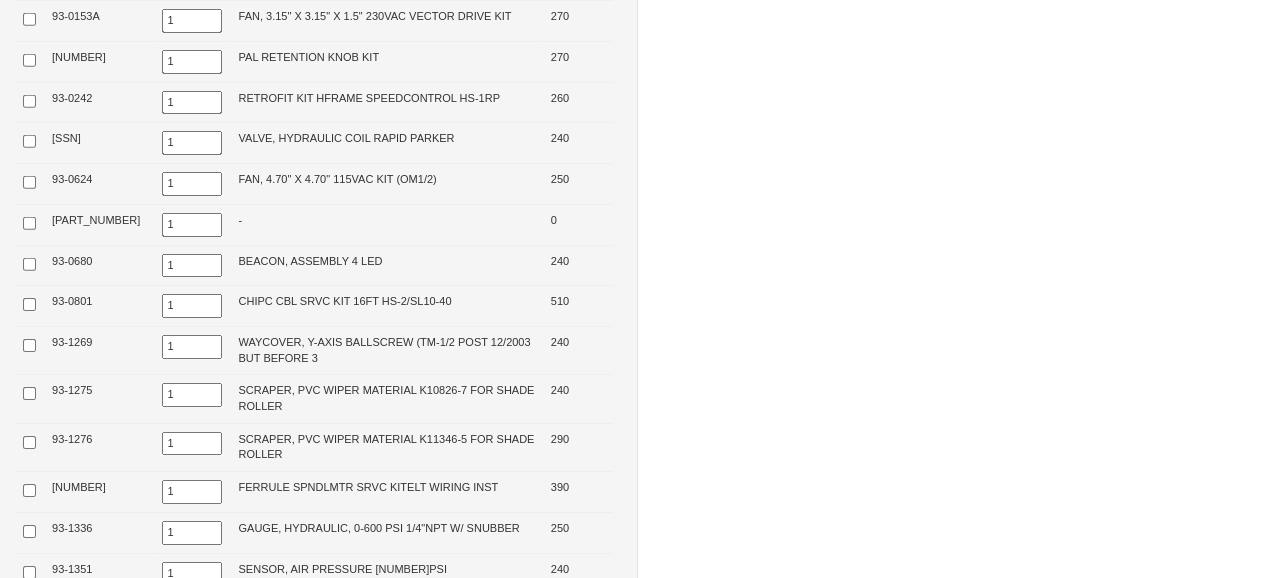 click at bounding box center (29, 3279) 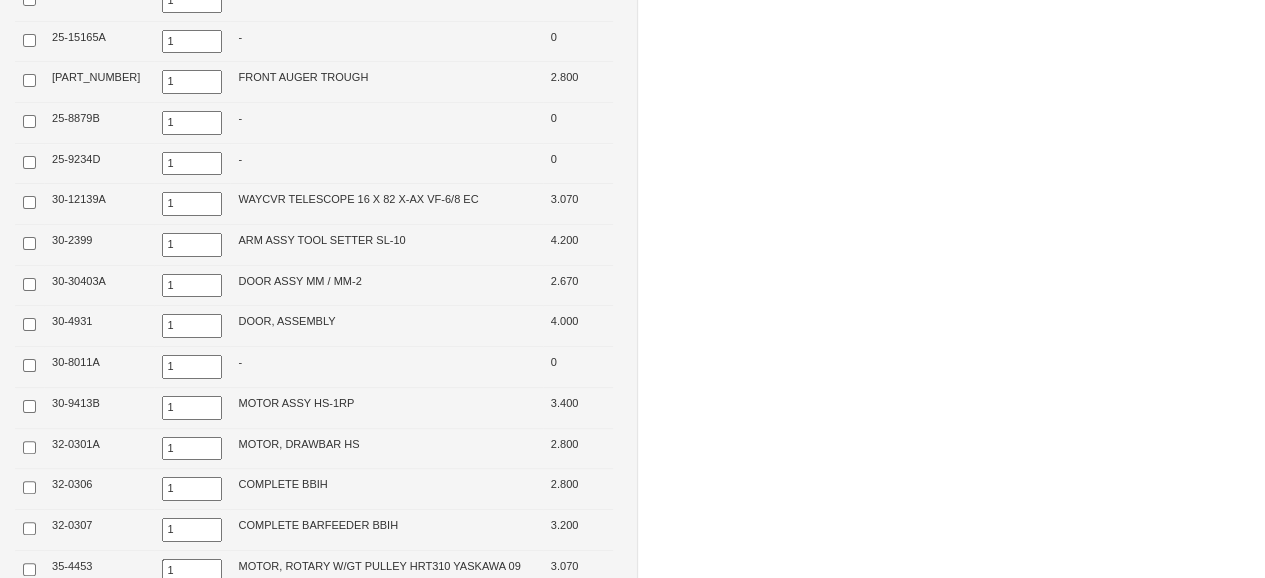scroll, scrollTop: 0, scrollLeft: 0, axis: both 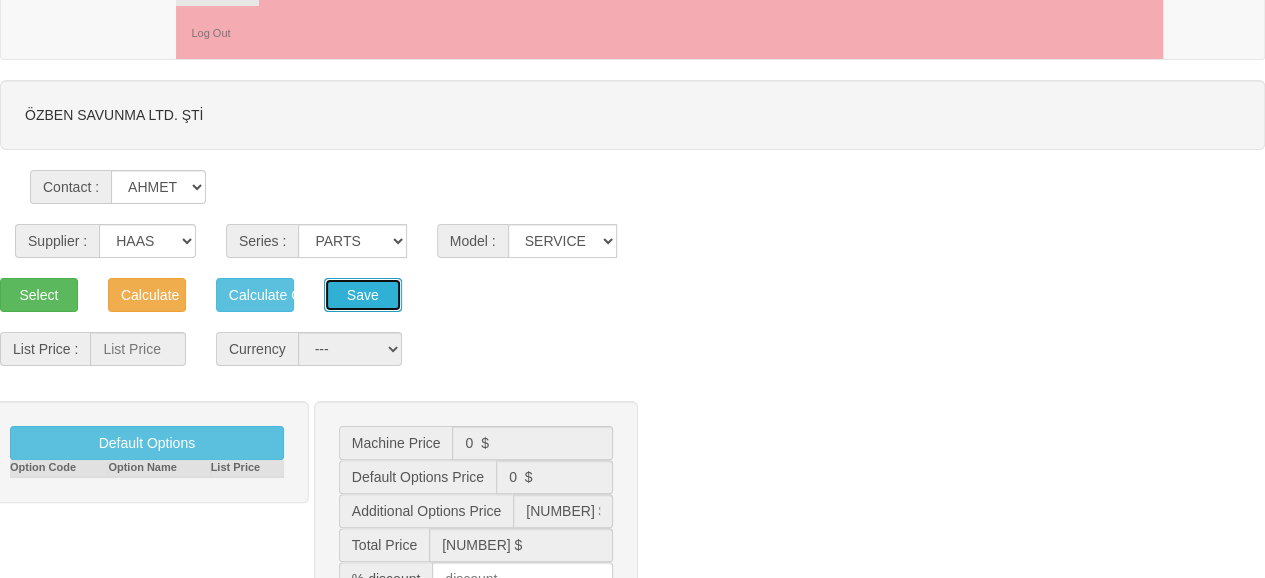 click on "Save" at bounding box center [255, 295] 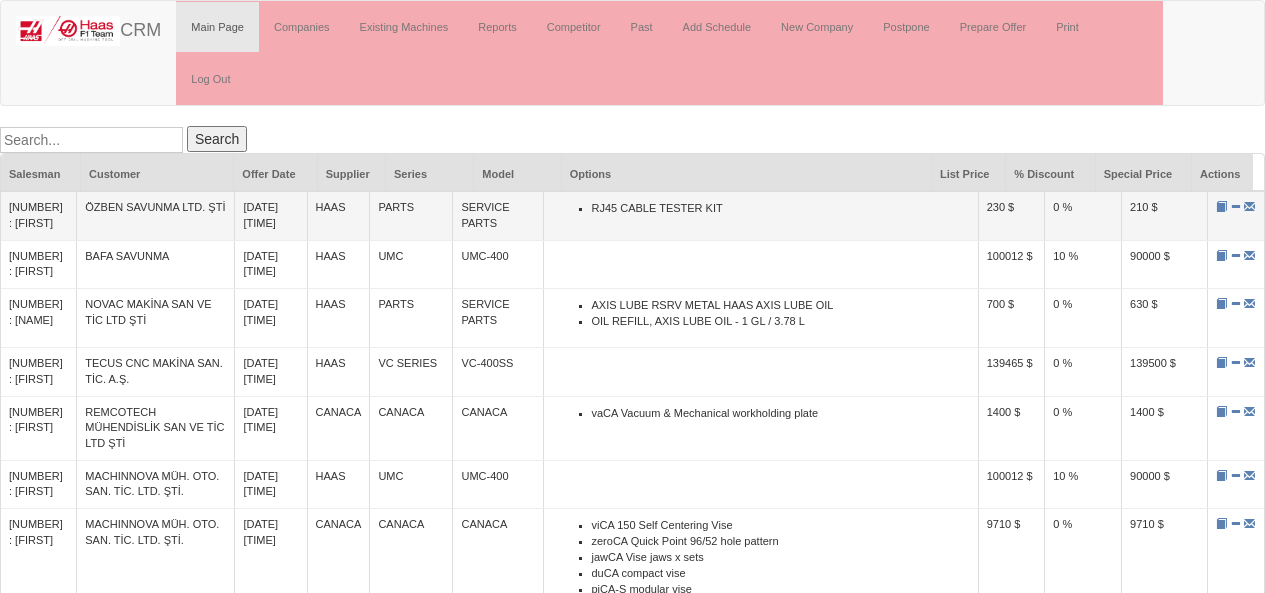 scroll, scrollTop: 0, scrollLeft: 0, axis: both 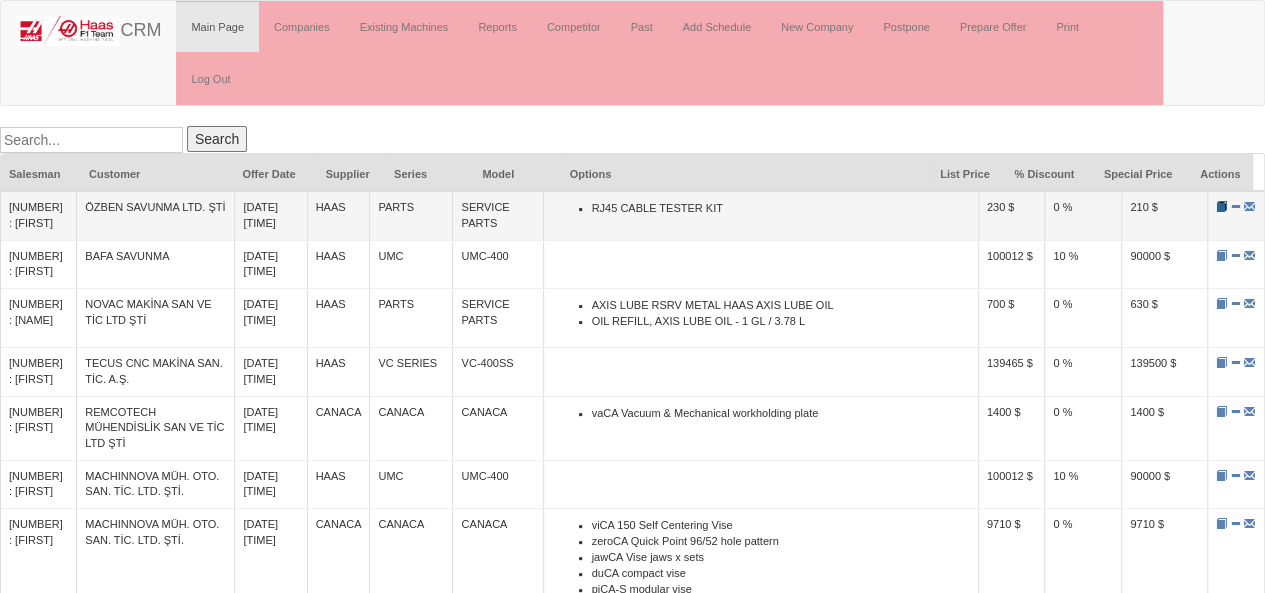 click at bounding box center [1221, 206] 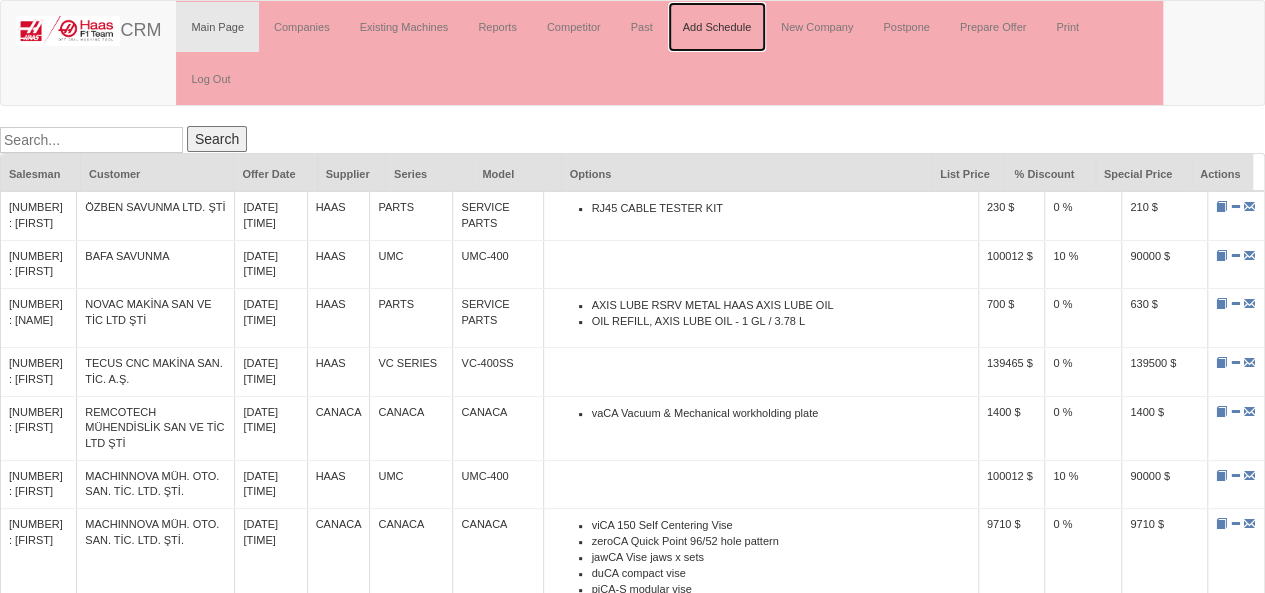 click on "Add Schedule" at bounding box center (717, 27) 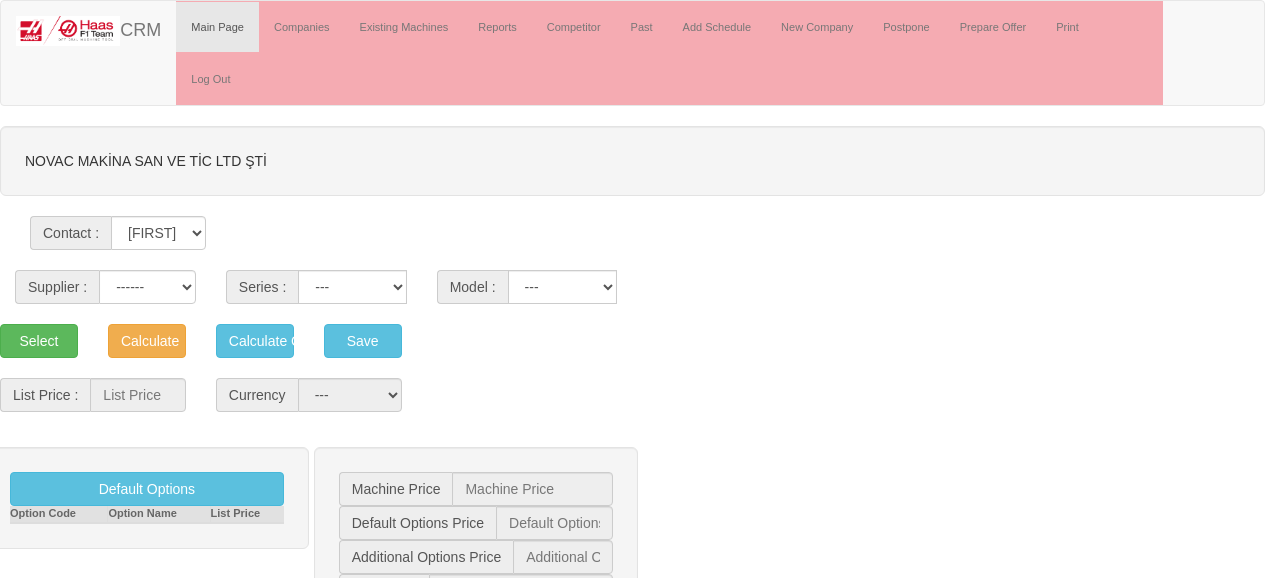 scroll, scrollTop: 0, scrollLeft: 0, axis: both 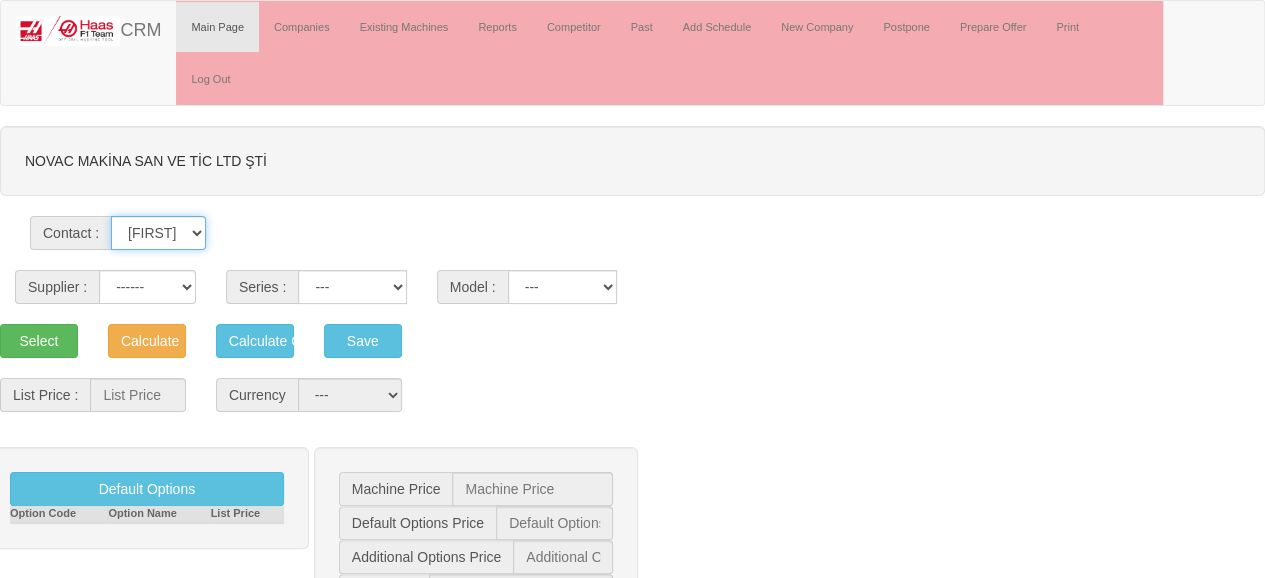 click on "[FIRST] [LAST]
[FIRST] [LAST]
[FIRST] - [FIRST] [LAST]
[FIRST] [LAST]" at bounding box center [158, 233] 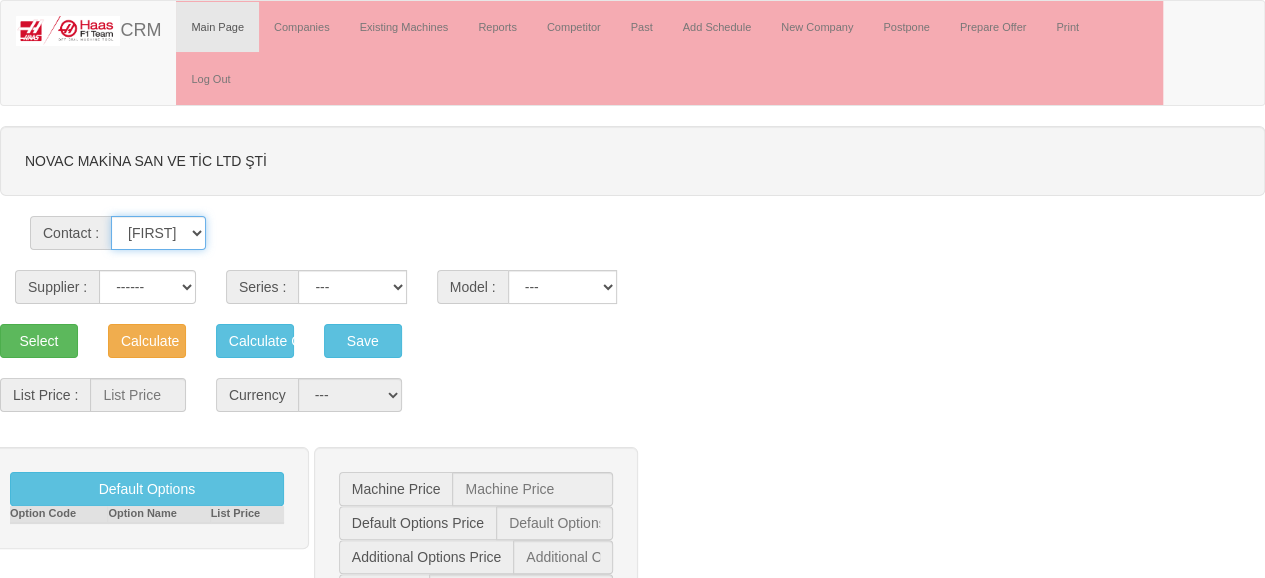 select on "31194" 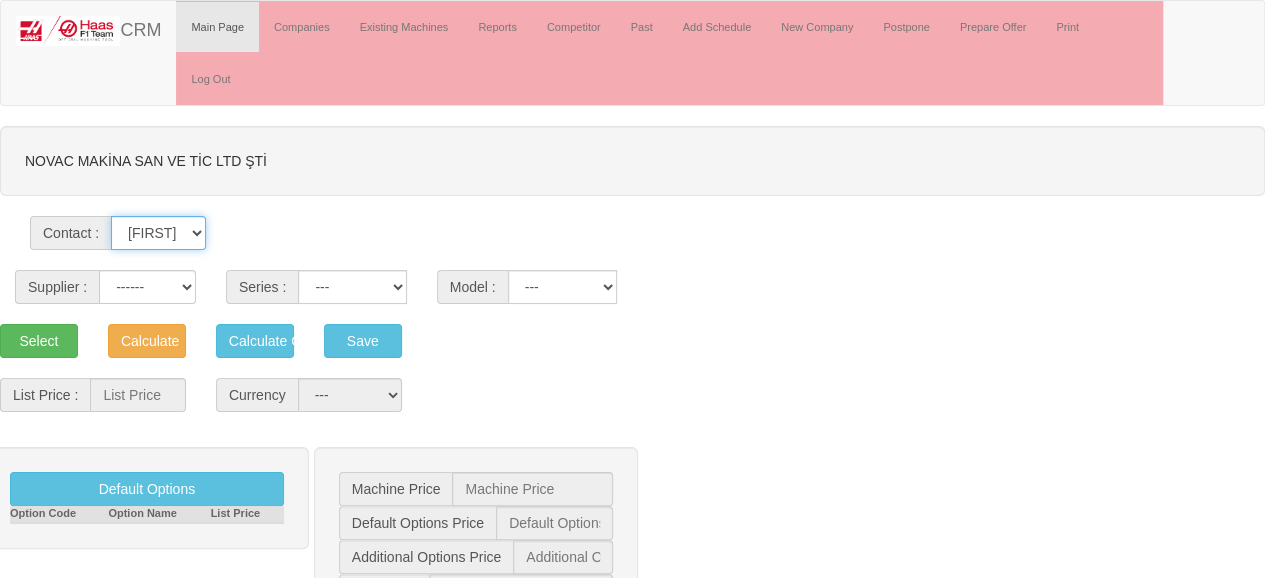 click on "[FIRST] [LAST]
[FIRST] [LAST]
[FIRST] - [FIRST] [LAST]
[FIRST] [LAST]" at bounding box center [158, 233] 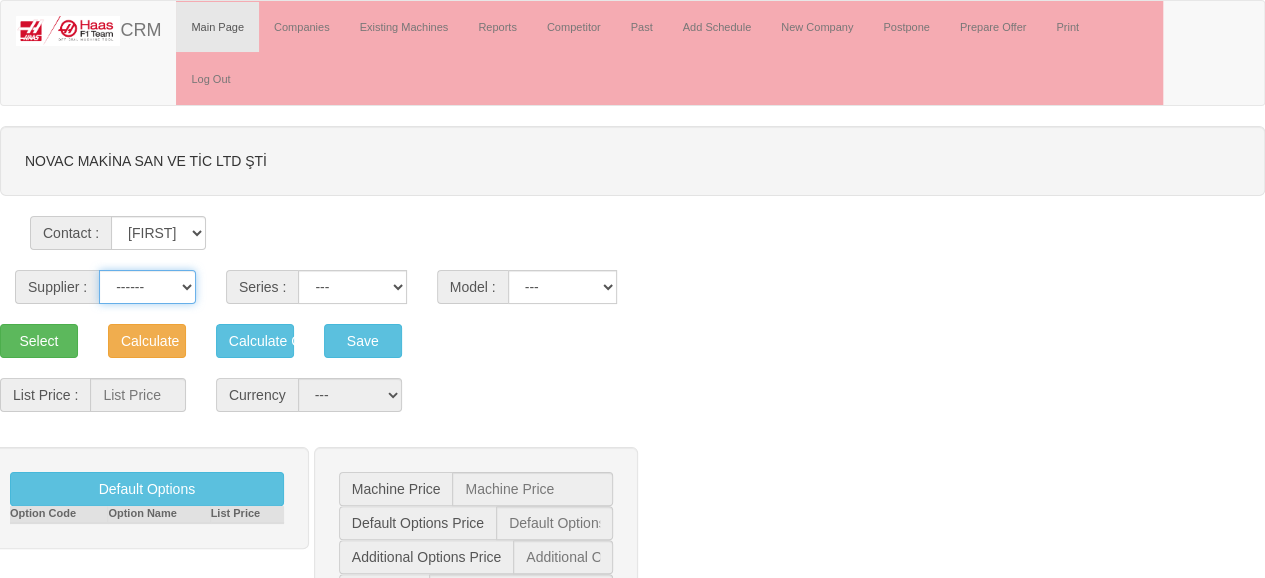 click on "------
HAAS
CANACA" at bounding box center [147, 287] 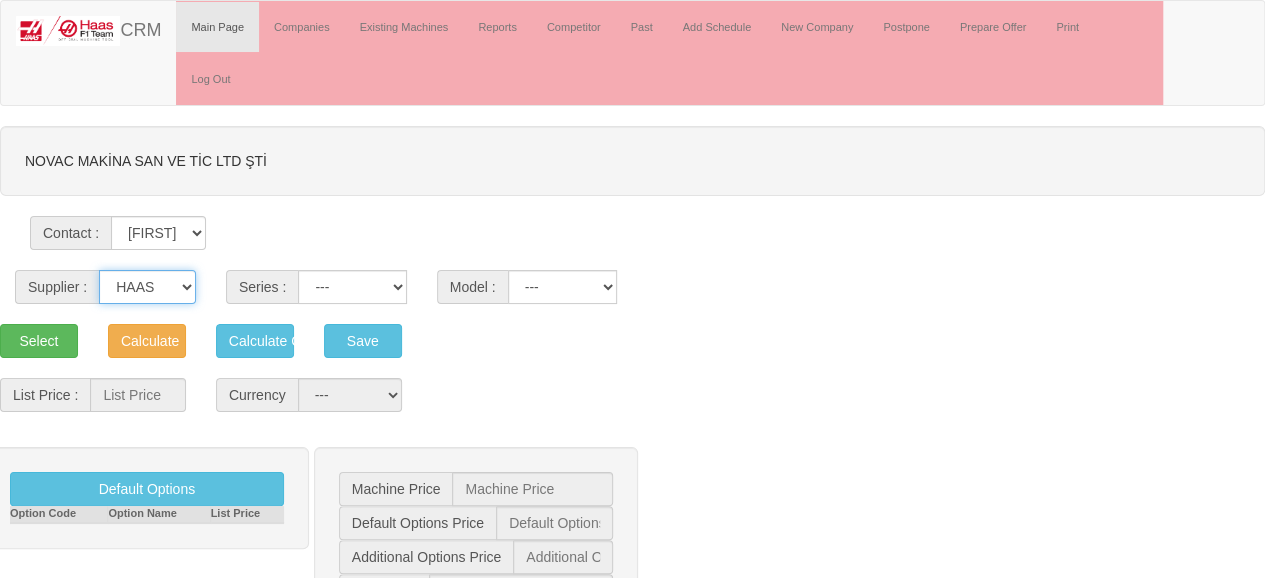 click on "------
HAAS
CANACA" at bounding box center (147, 287) 